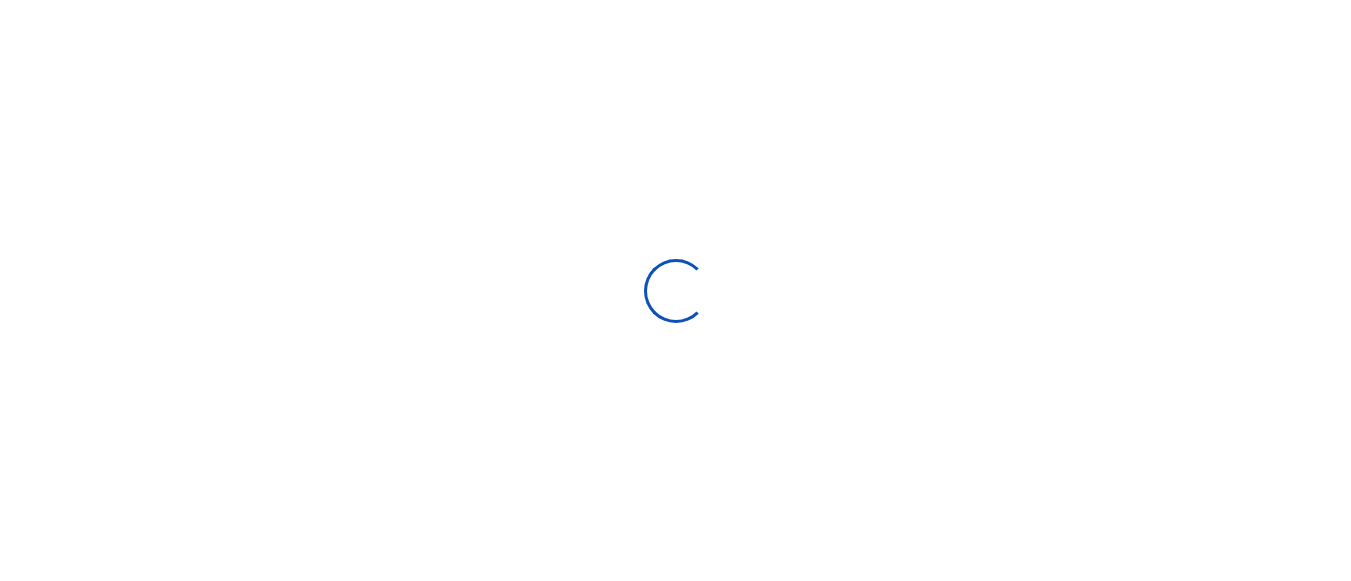 scroll, scrollTop: 0, scrollLeft: 0, axis: both 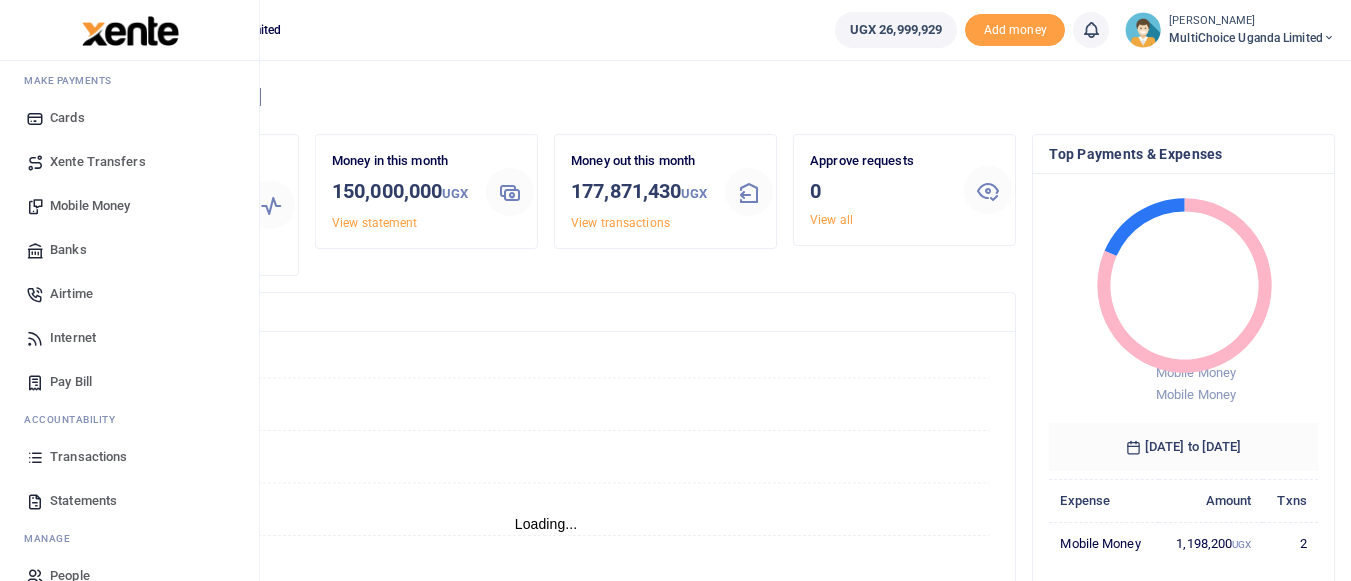 click on "Mobile Money" at bounding box center [90, 206] 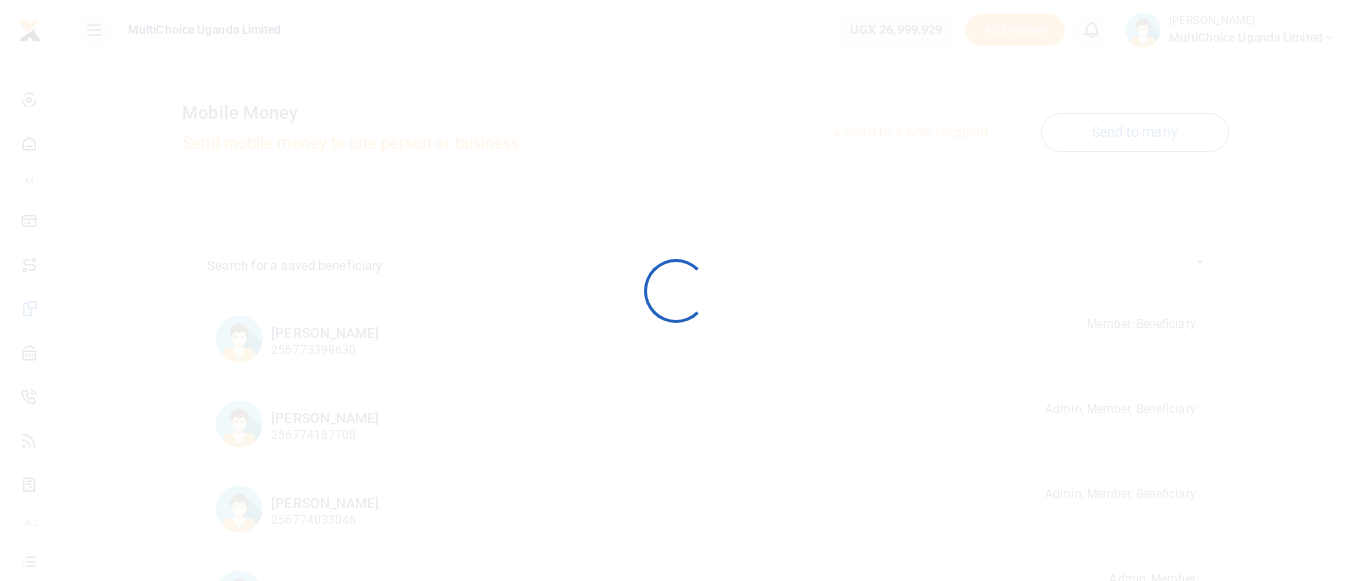 scroll, scrollTop: 0, scrollLeft: 0, axis: both 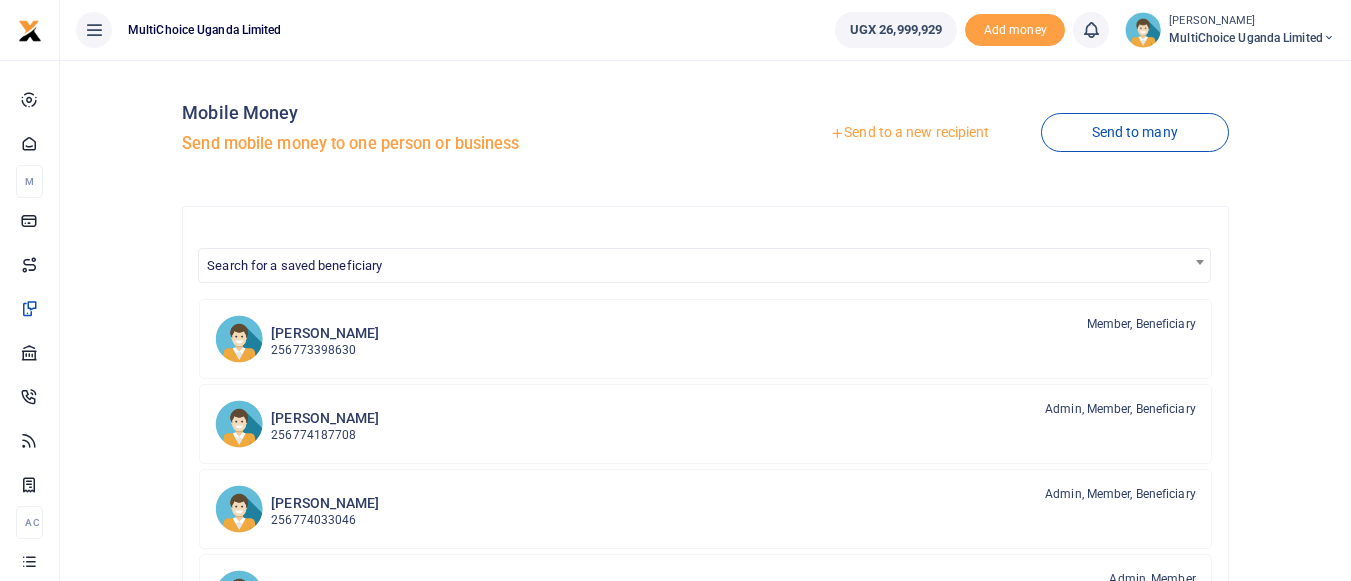 click on "Send to a new recipient" at bounding box center [909, 133] 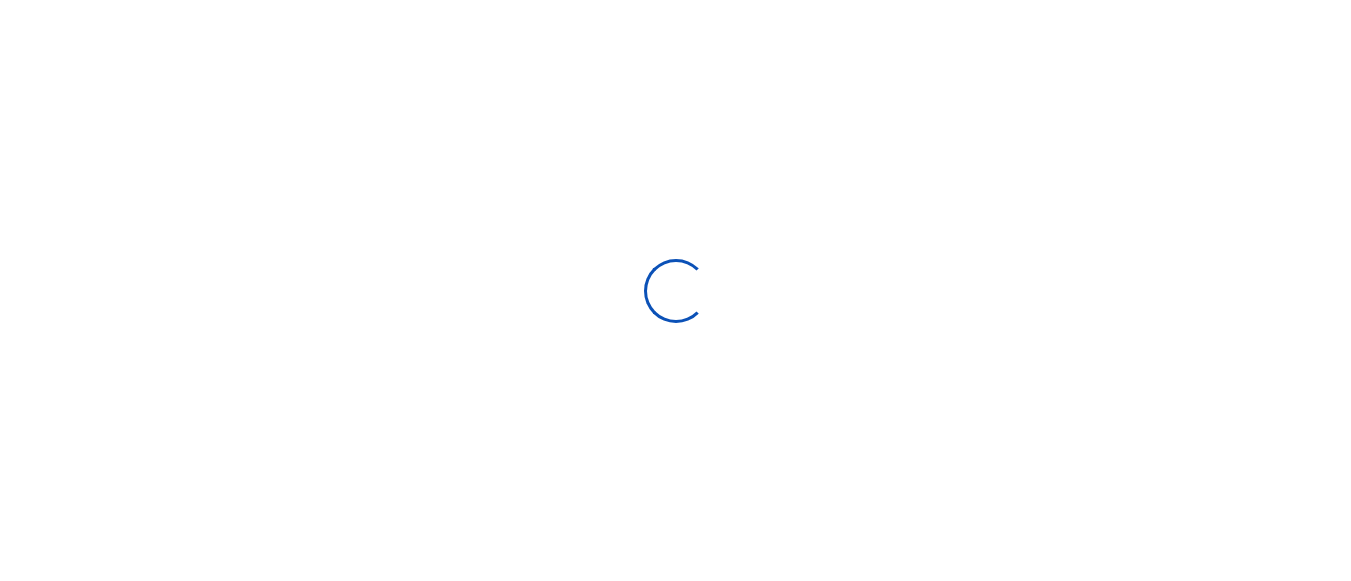 select 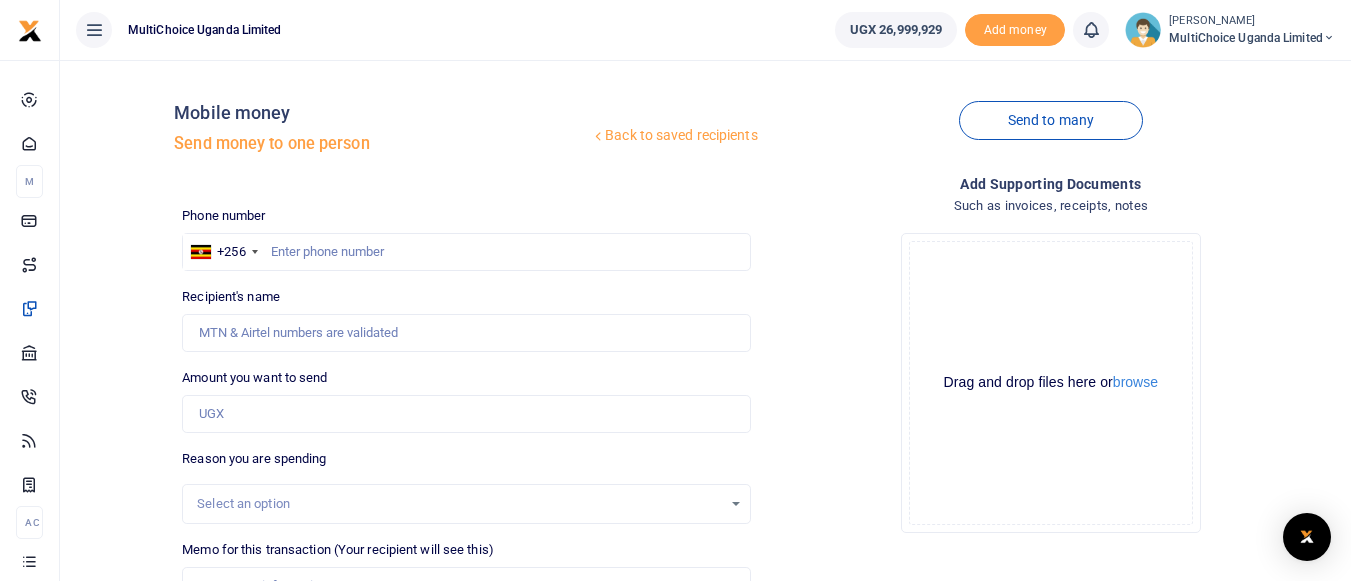 scroll, scrollTop: 0, scrollLeft: 0, axis: both 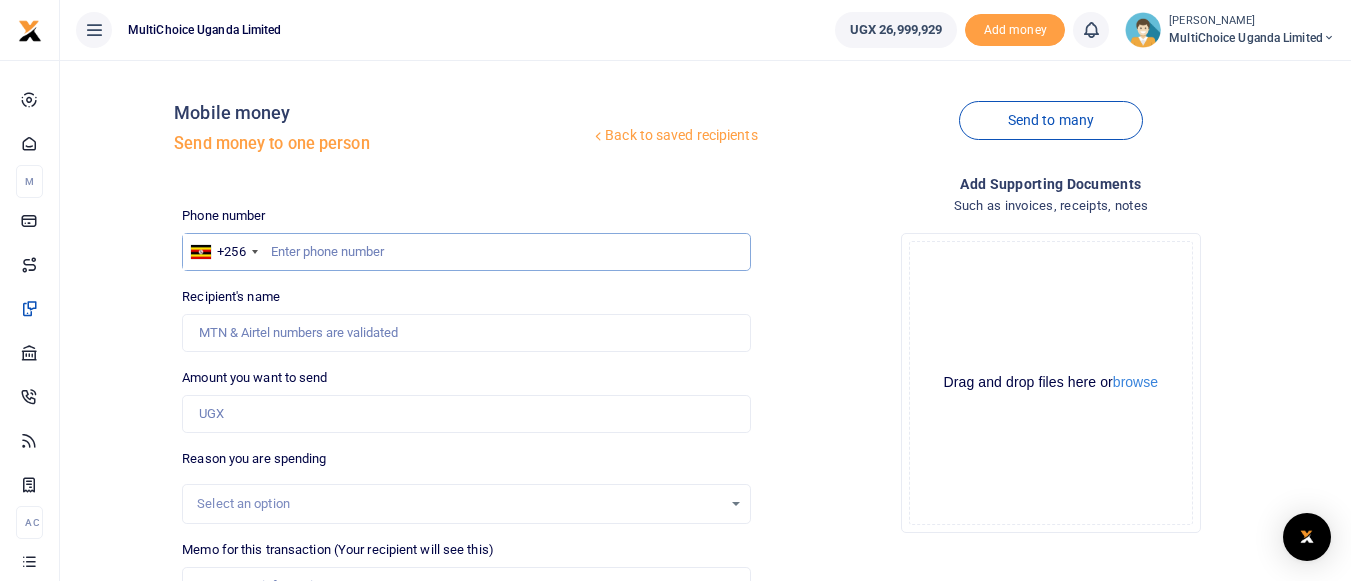 click at bounding box center [466, 252] 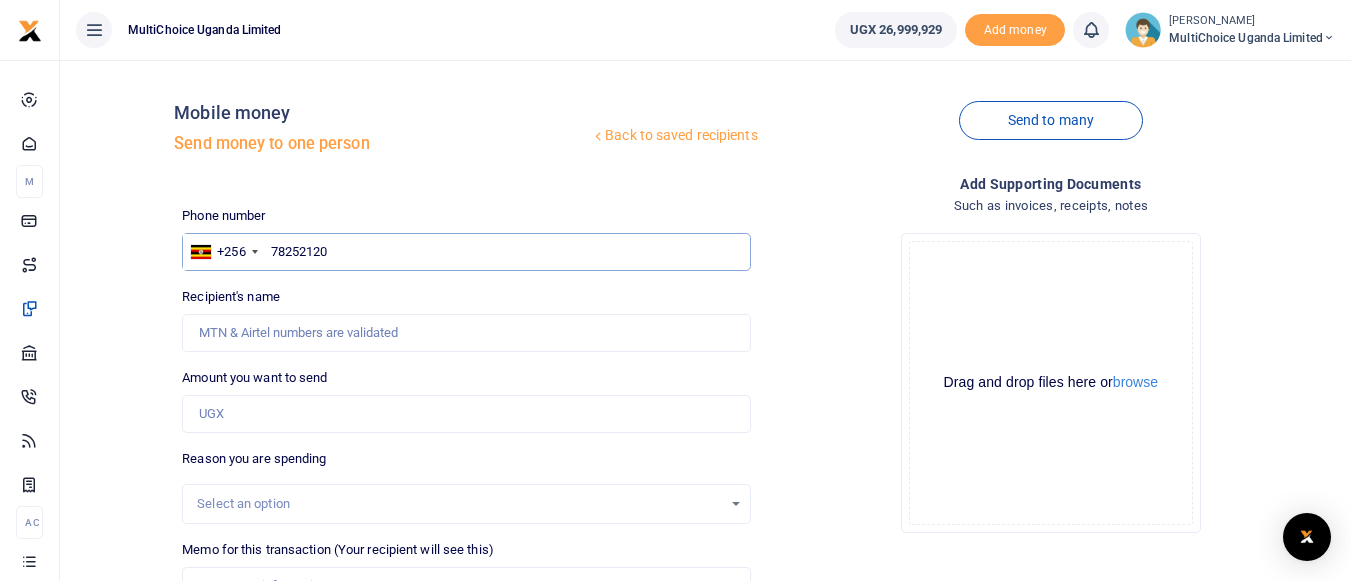 type on "782521208" 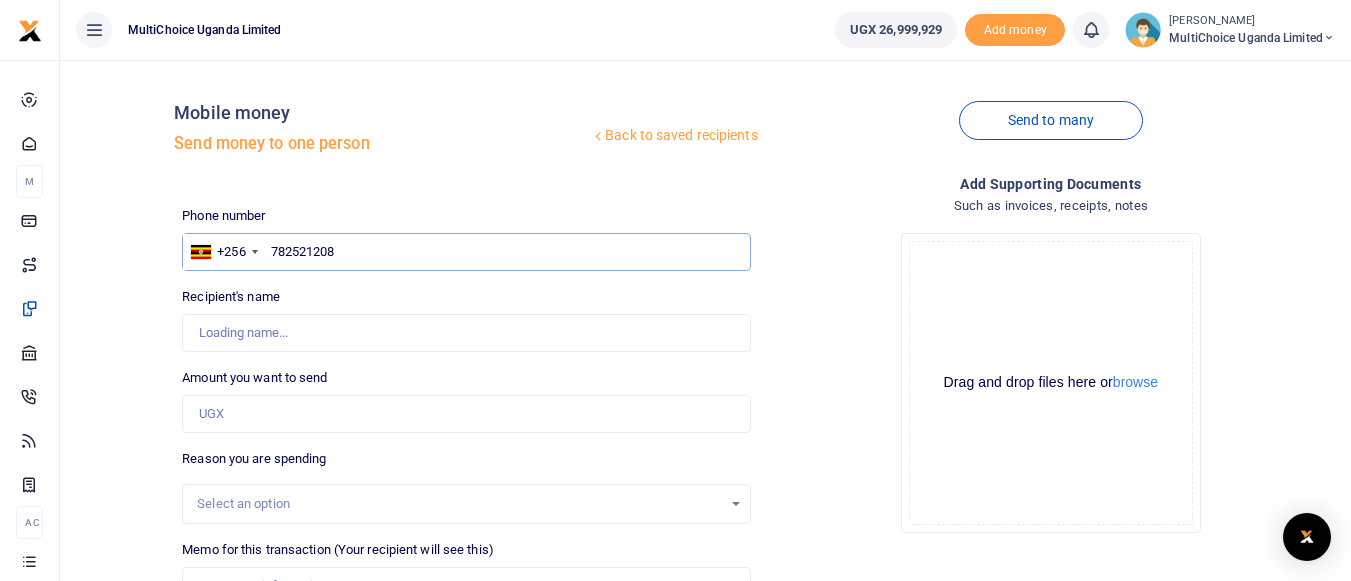 type on "Abudallah Segawa" 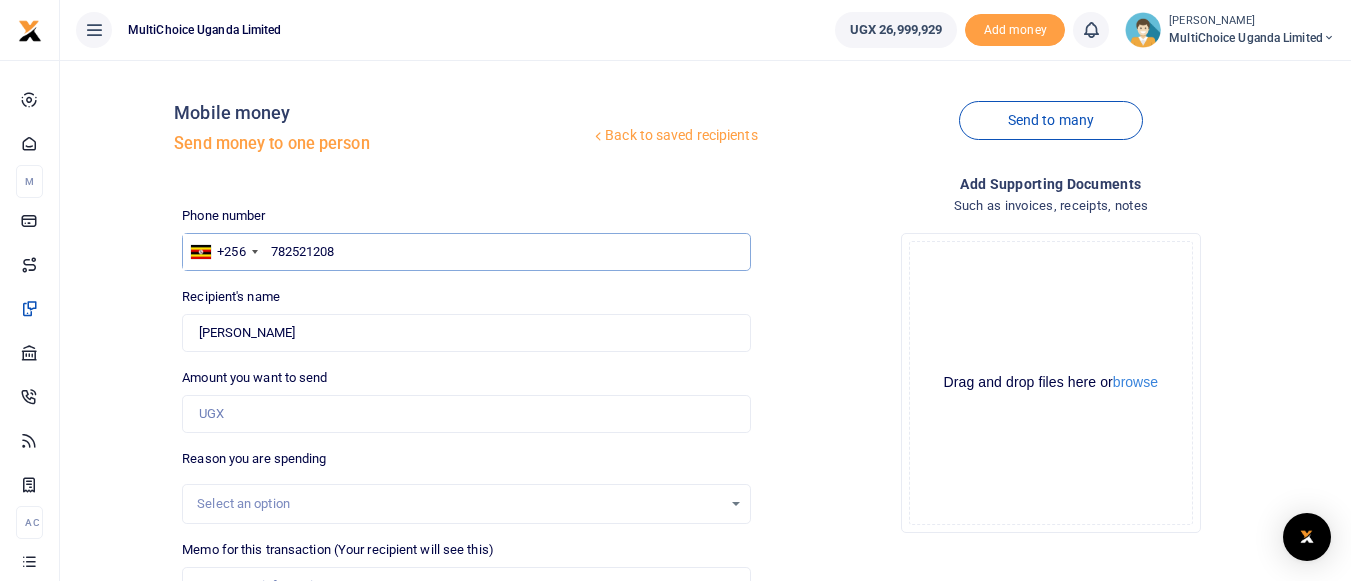 type on "782521208" 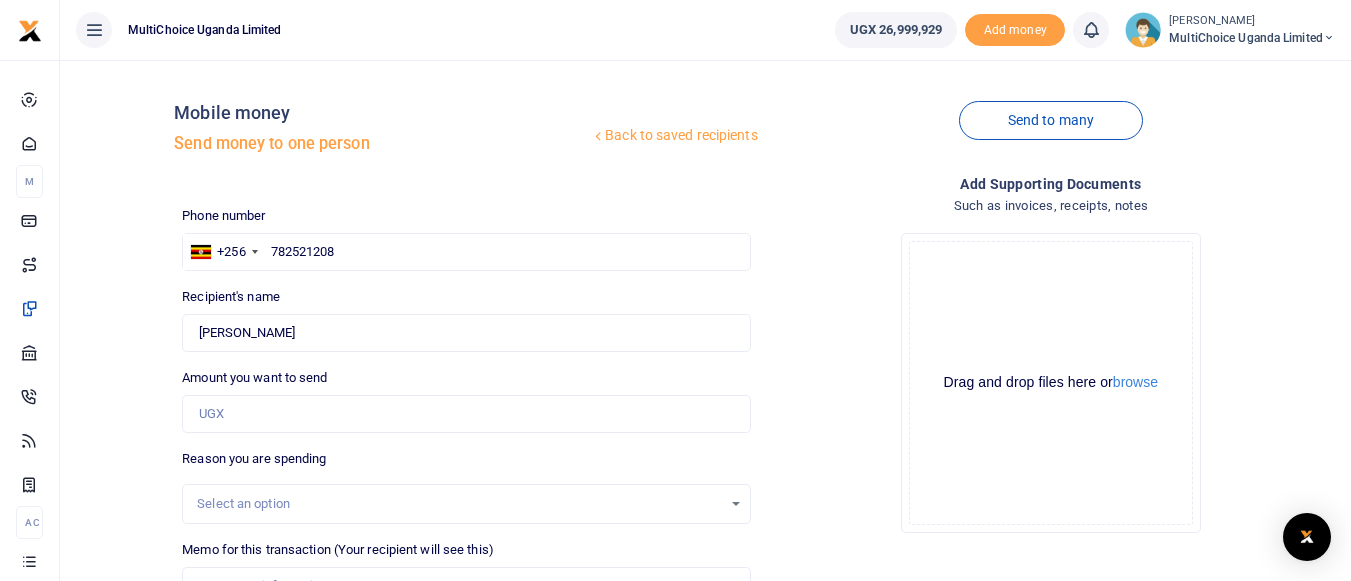 click on "Drop your files here Drag and drop files here or  browse Powered by  Uppy" at bounding box center [1051, 383] 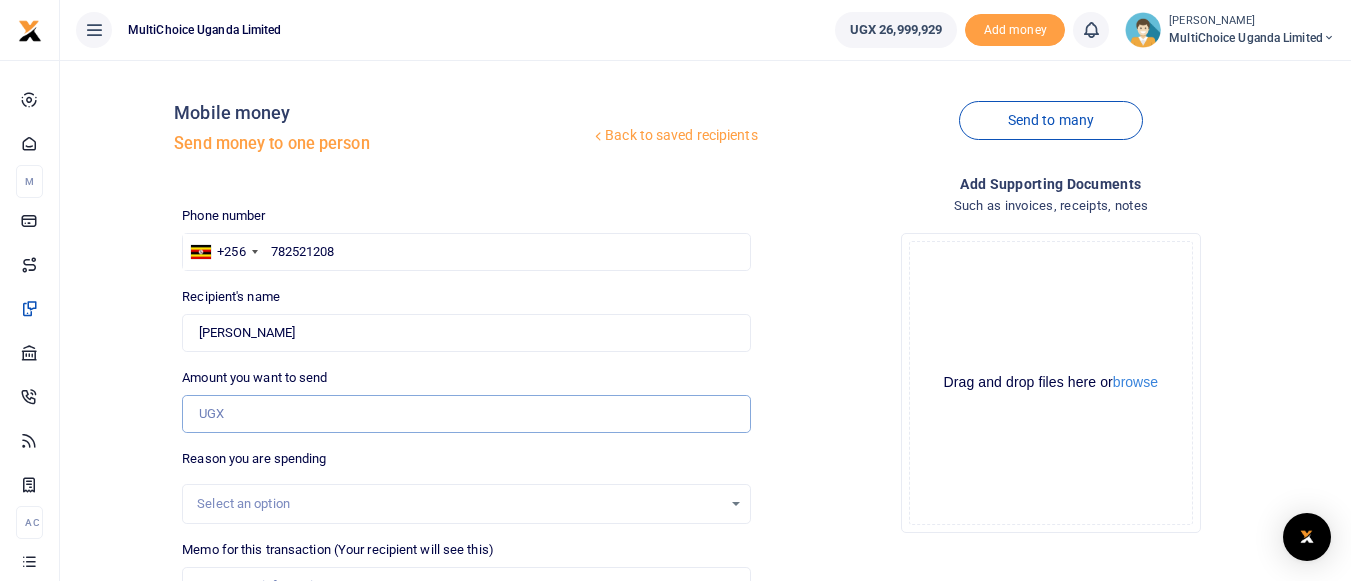 click on "Amount you want to send" at bounding box center [466, 414] 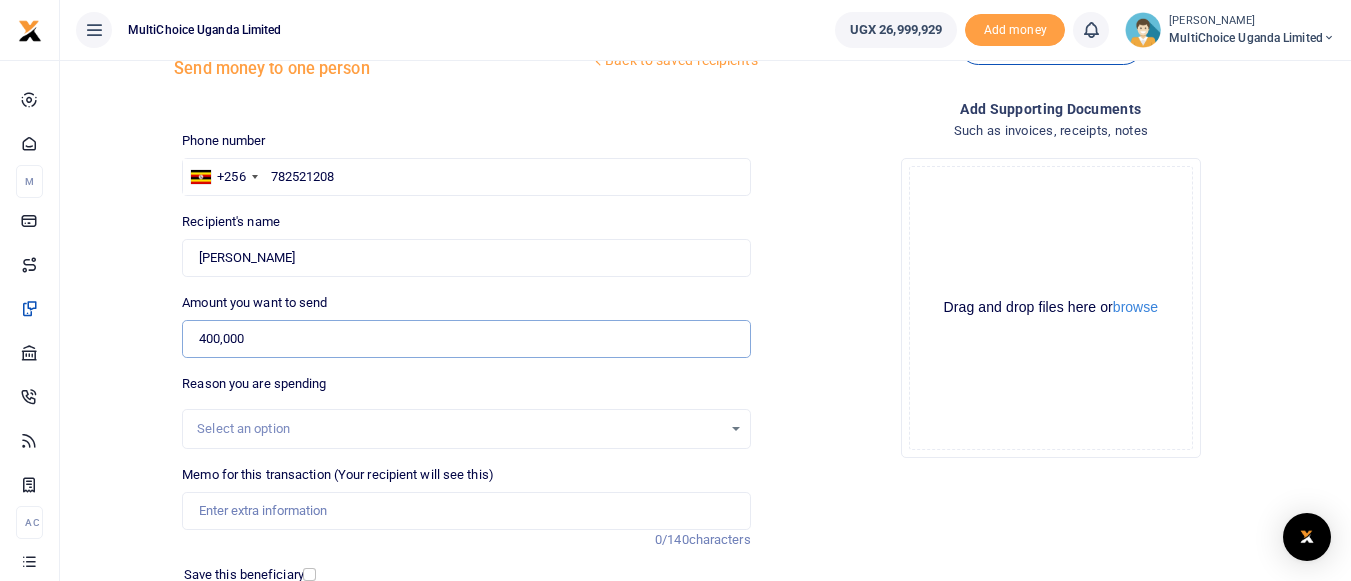 scroll, scrollTop: 200, scrollLeft: 0, axis: vertical 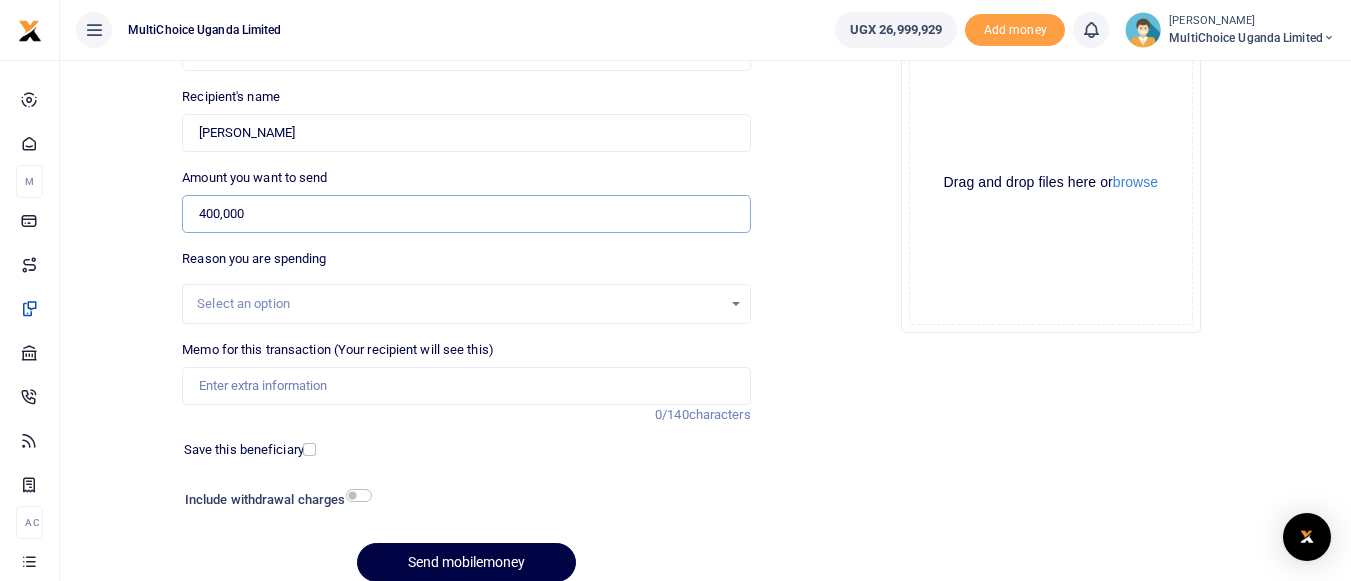 type on "400,000" 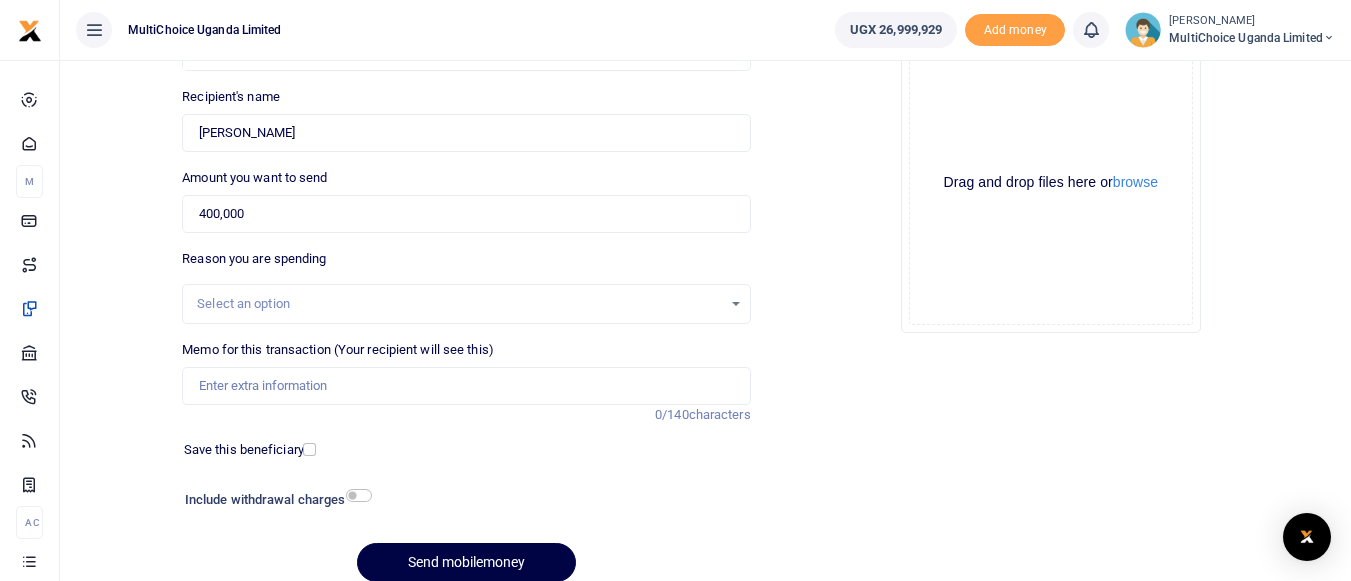 click on "Select an option" at bounding box center [459, 304] 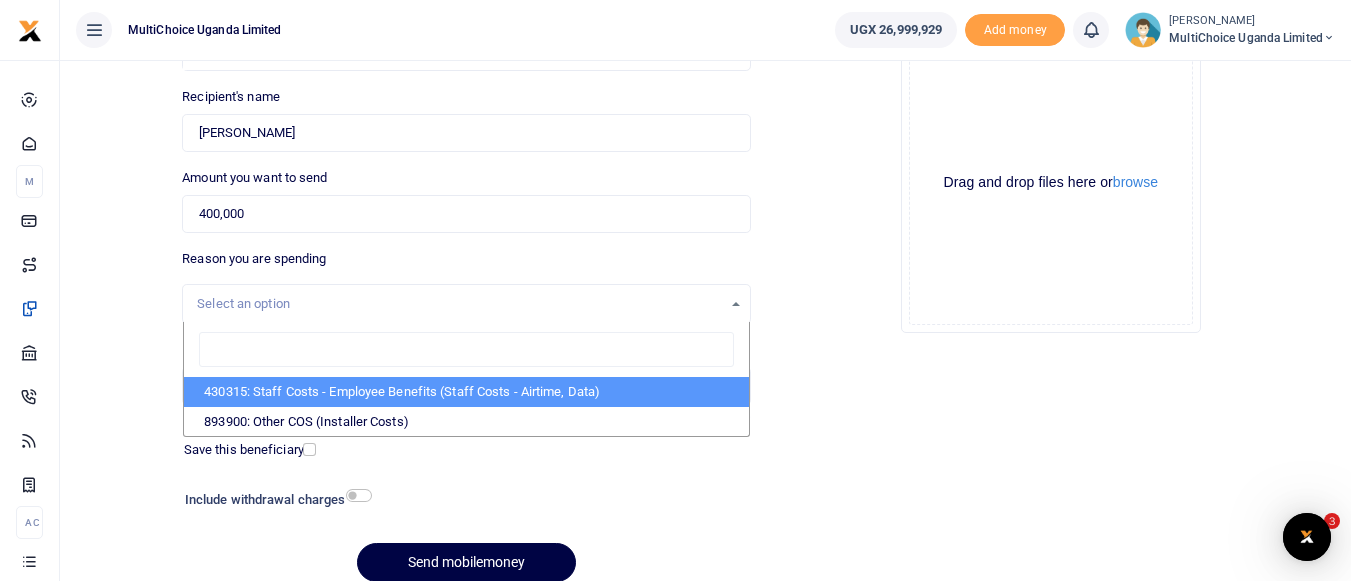 scroll, scrollTop: 0, scrollLeft: 0, axis: both 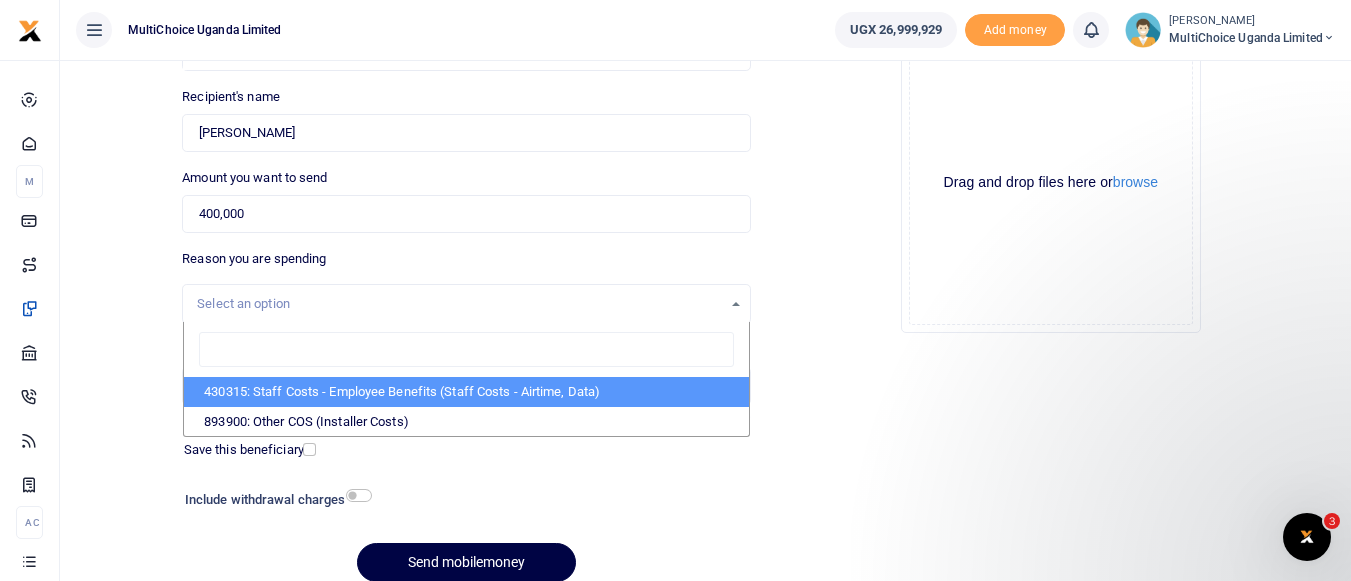 click on "Drop your files here Drag and drop files here or  browse Powered by  Uppy" at bounding box center (1051, 183) 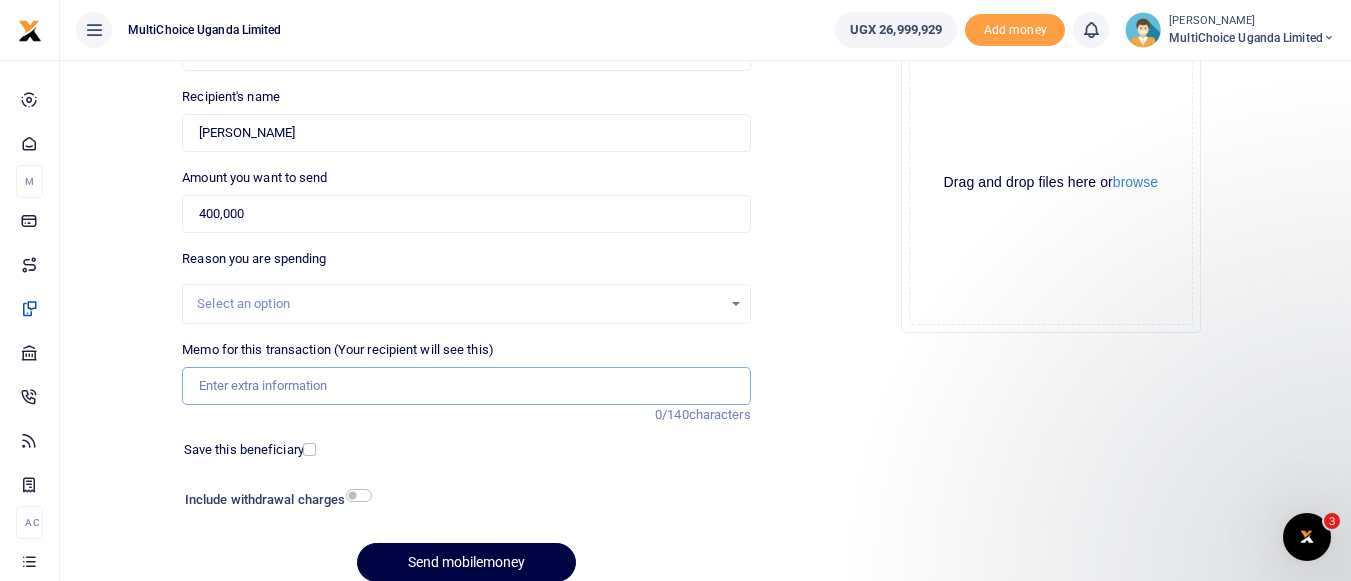 click on "Memo for this transaction (Your recipient will see this)" at bounding box center (466, 386) 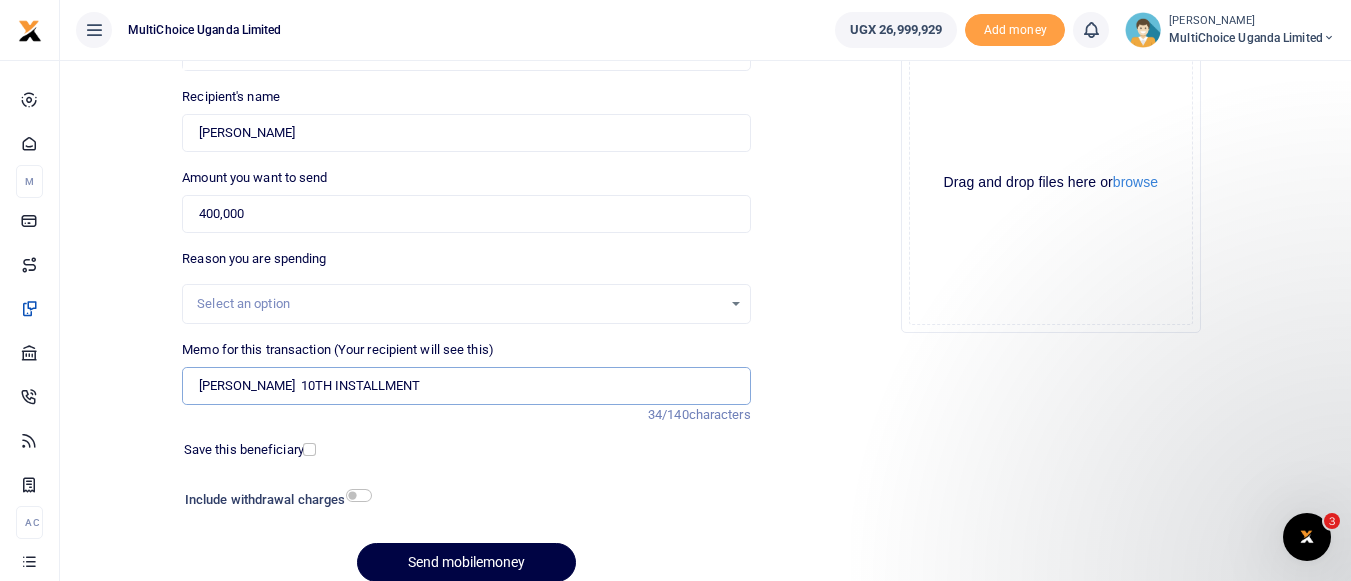 click on "SSEGAWA ABDALLAH  10TH INSTALLMENT" at bounding box center [466, 386] 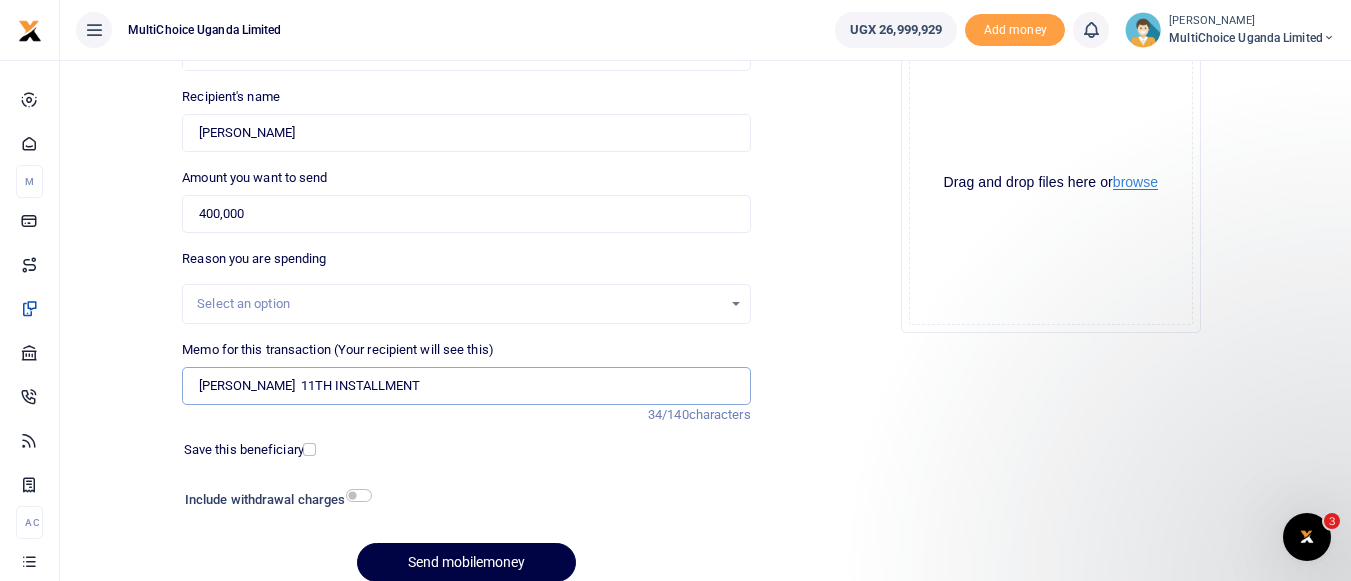 type on "SSEGAWA ABDALLAH  11TH INSTALLMENT" 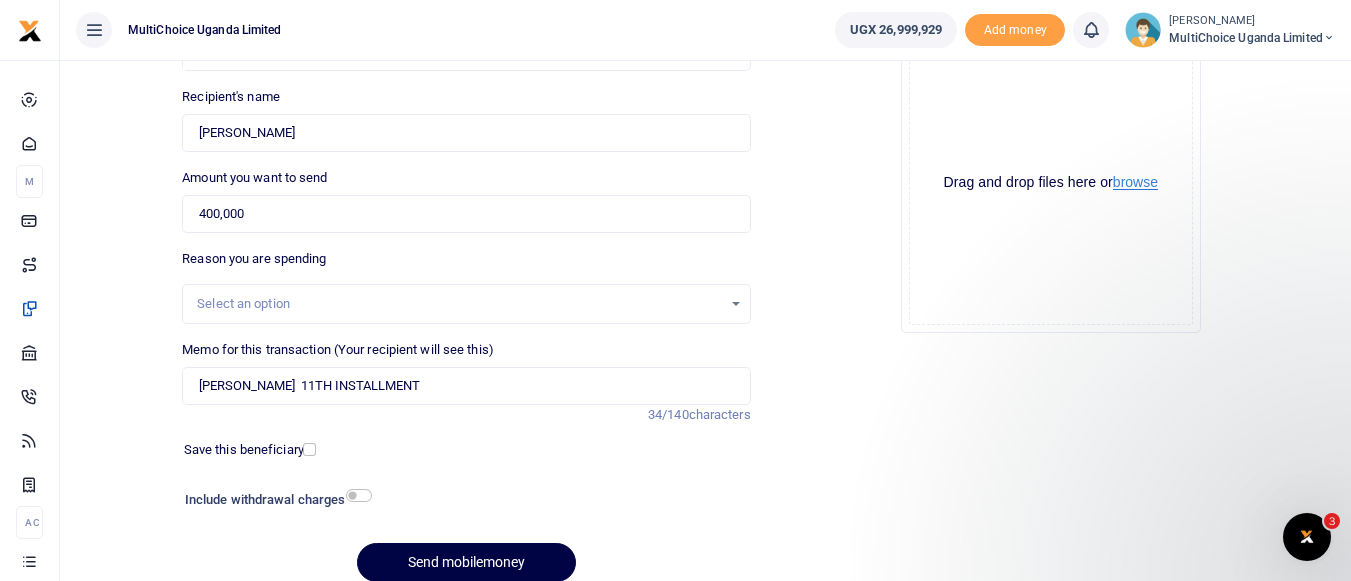 click on "browse" at bounding box center [1135, 182] 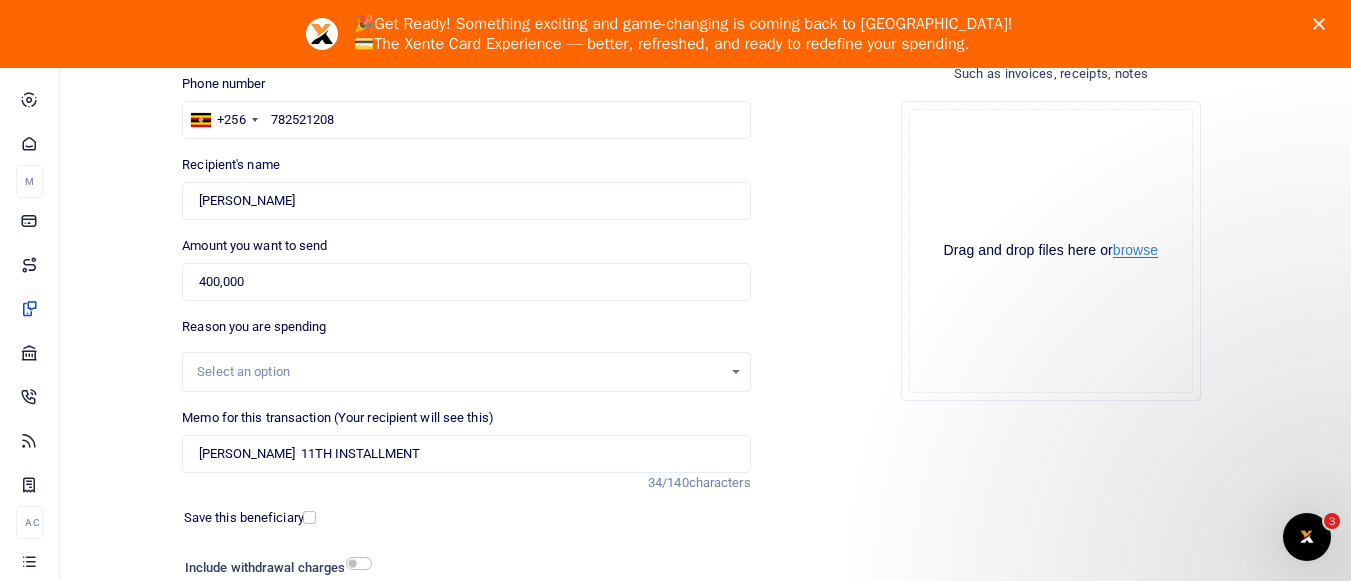 scroll, scrollTop: 0, scrollLeft: 0, axis: both 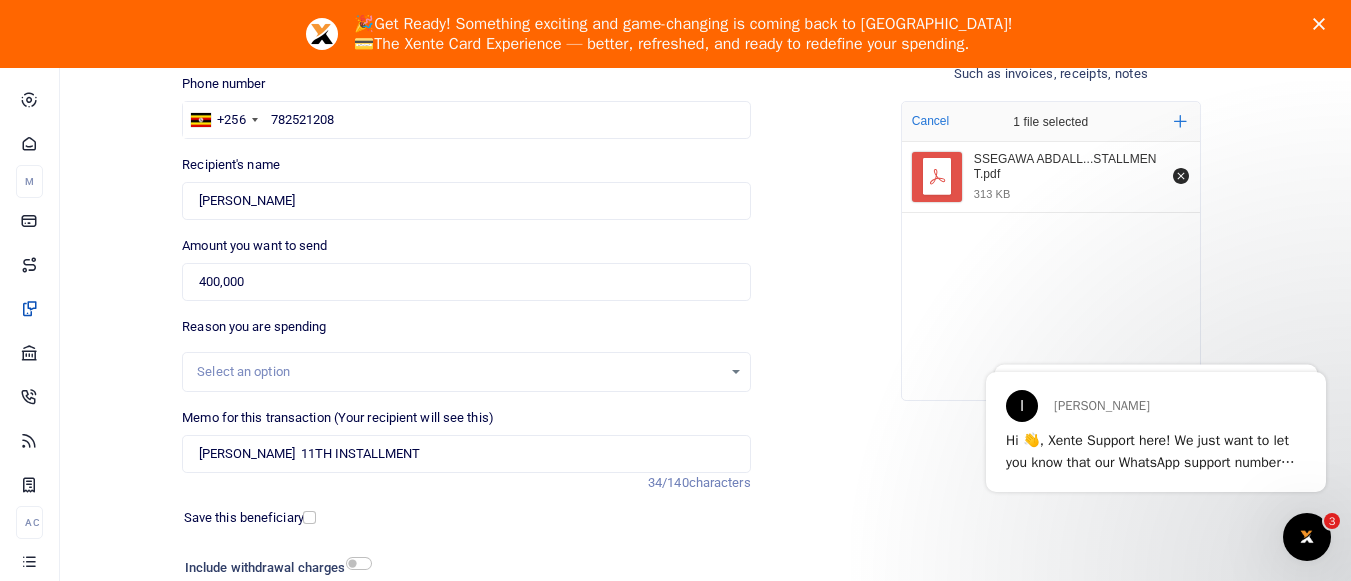 click 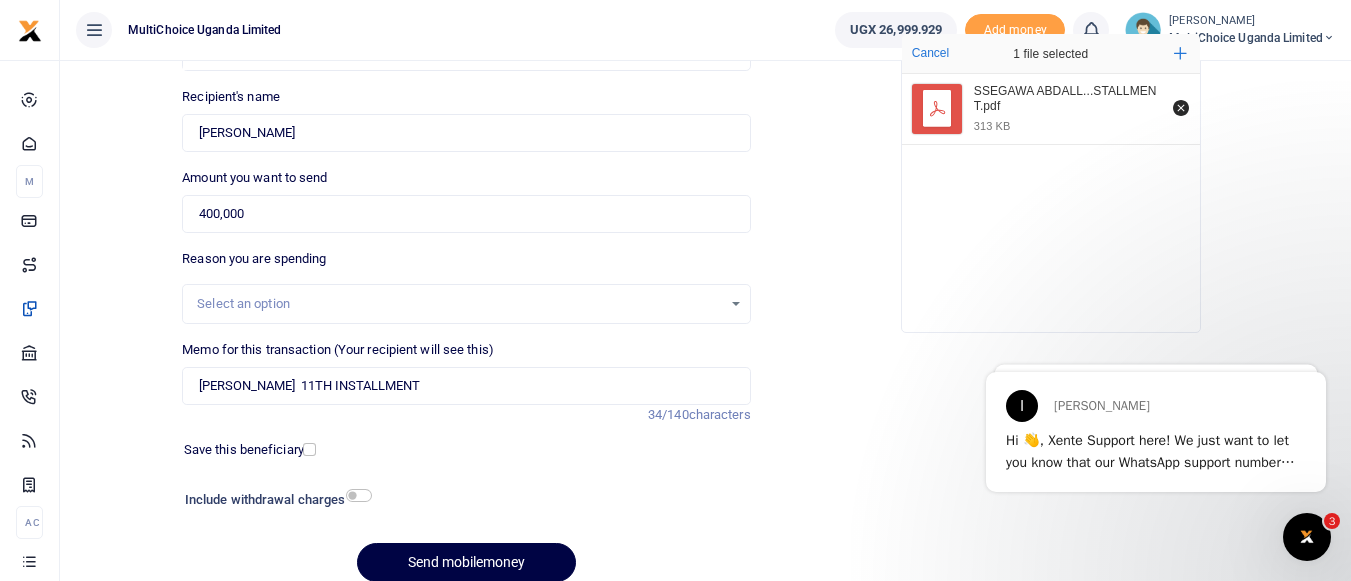 scroll, scrollTop: 285, scrollLeft: 0, axis: vertical 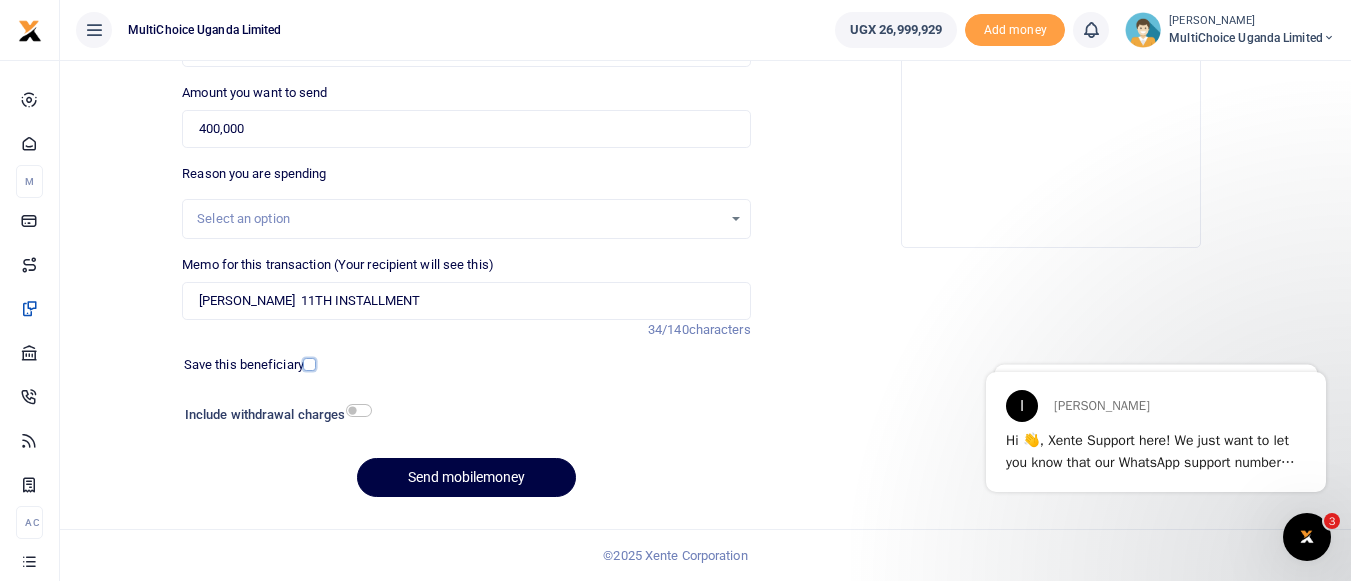 click at bounding box center [309, 364] 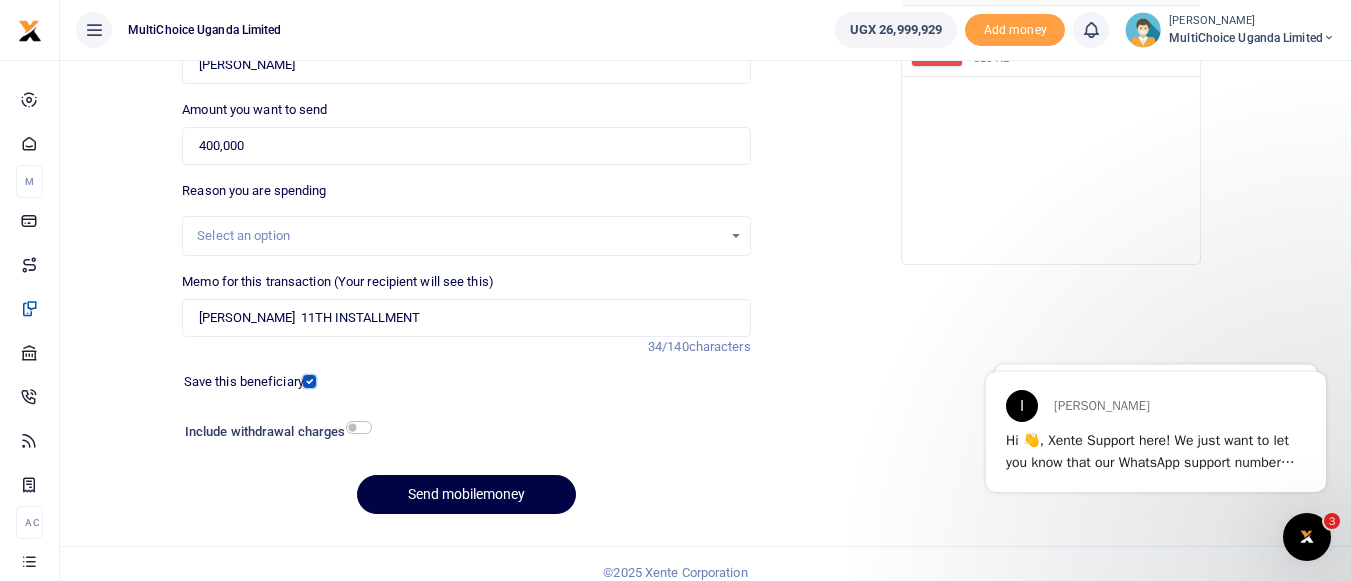 scroll, scrollTop: 285, scrollLeft: 0, axis: vertical 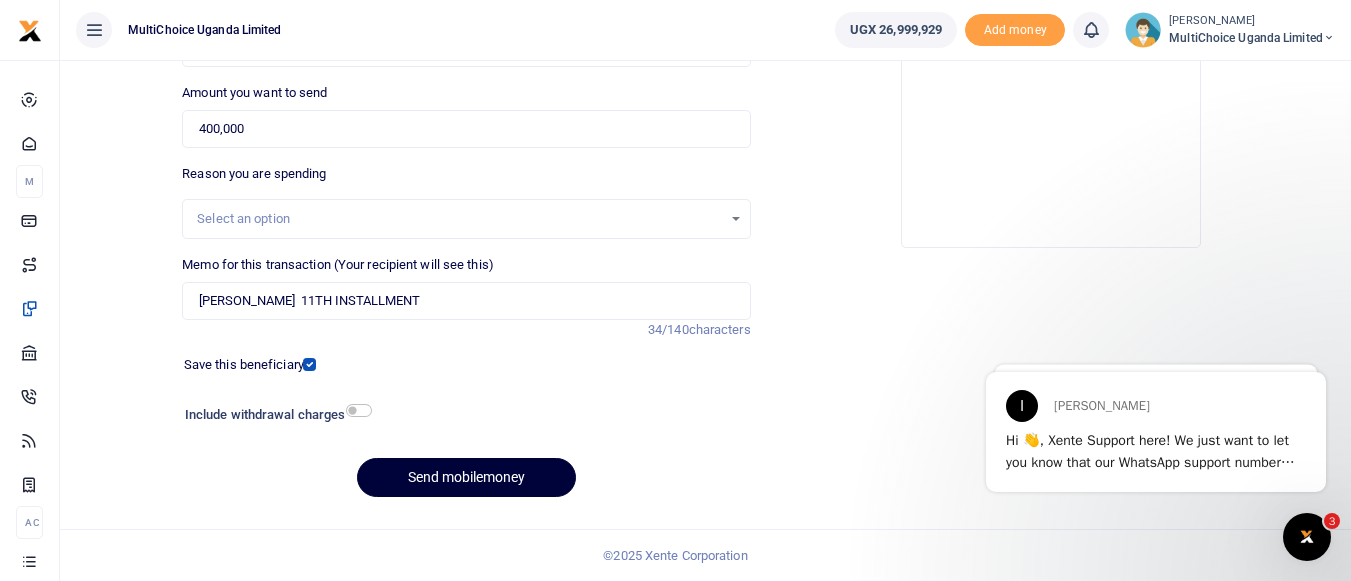 click on "Send mobilemoney" at bounding box center (466, 477) 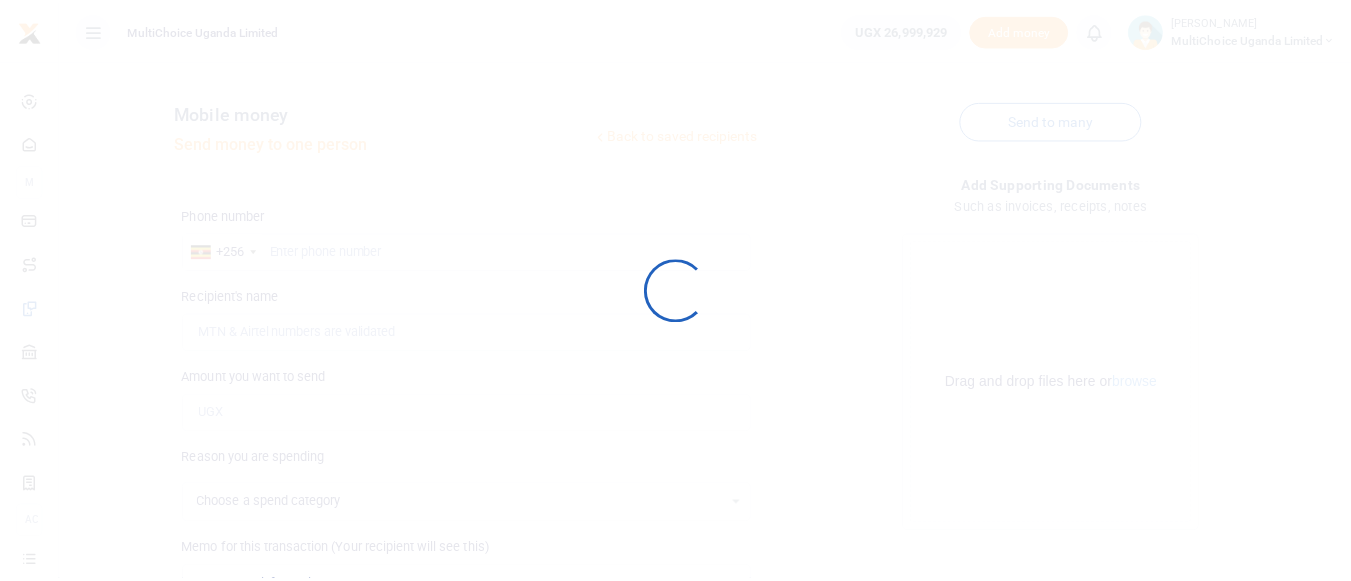 scroll, scrollTop: 285, scrollLeft: 0, axis: vertical 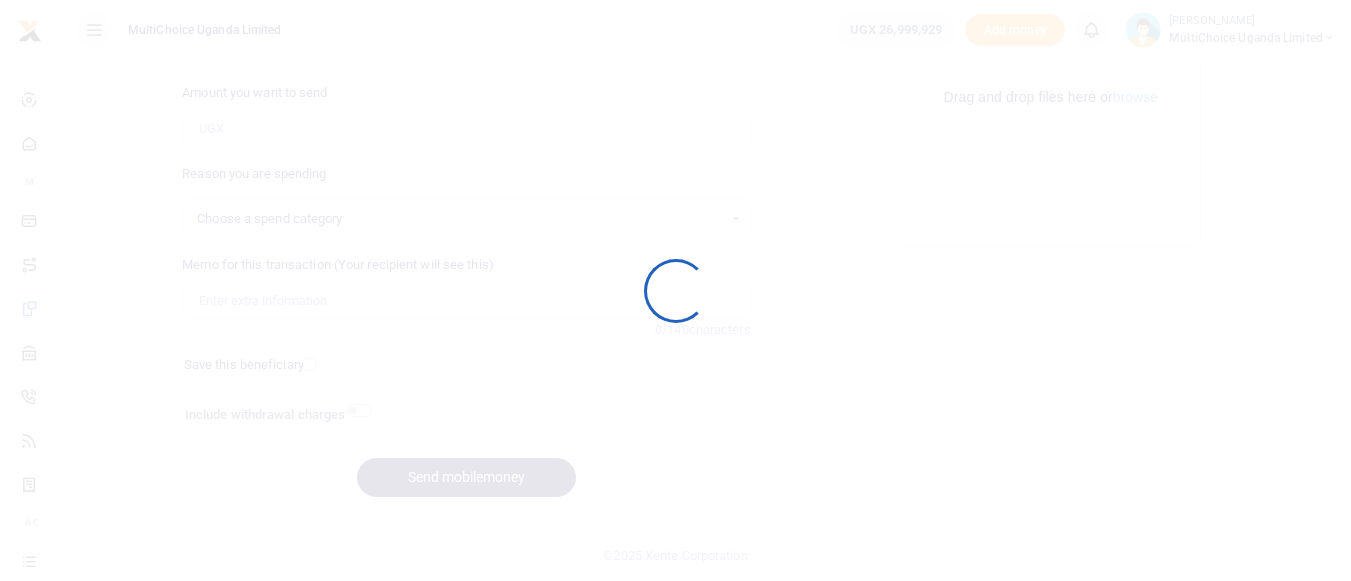 select 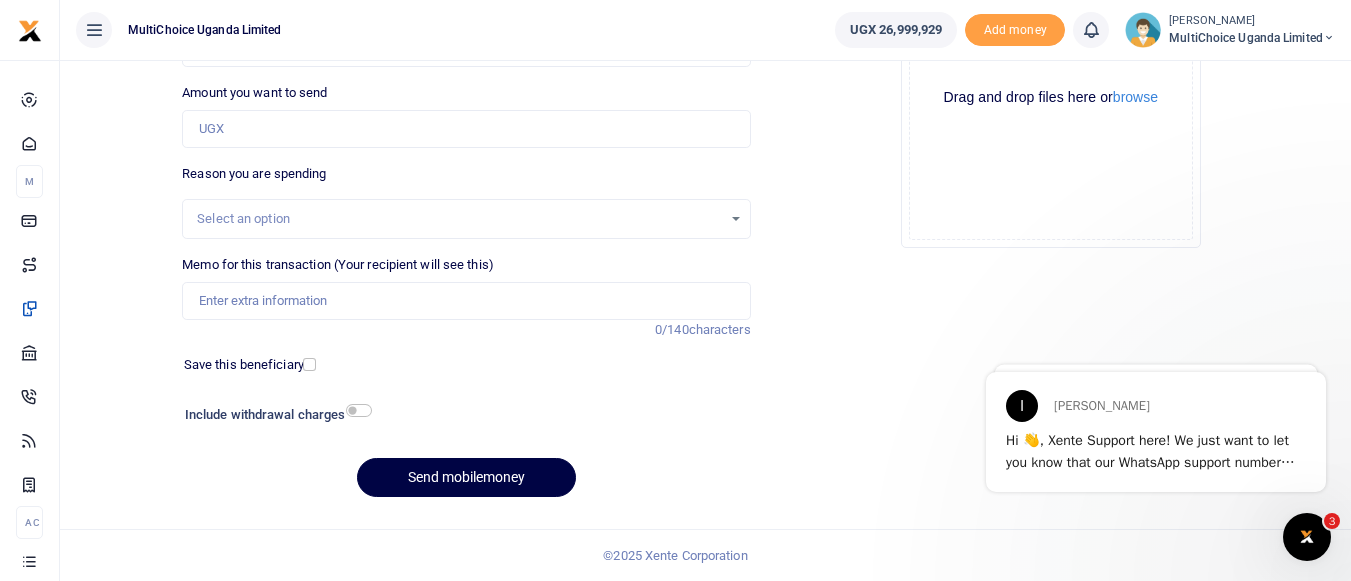 scroll, scrollTop: 0, scrollLeft: 0, axis: both 